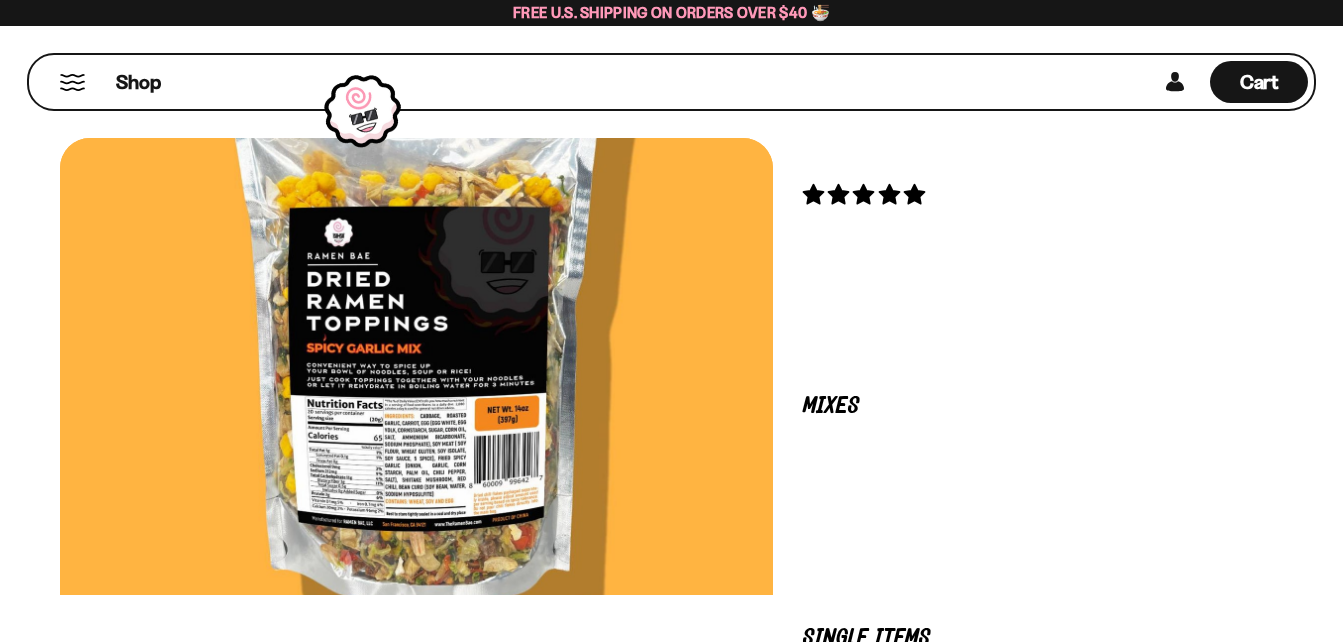 scroll, scrollTop: 0, scrollLeft: 0, axis: both 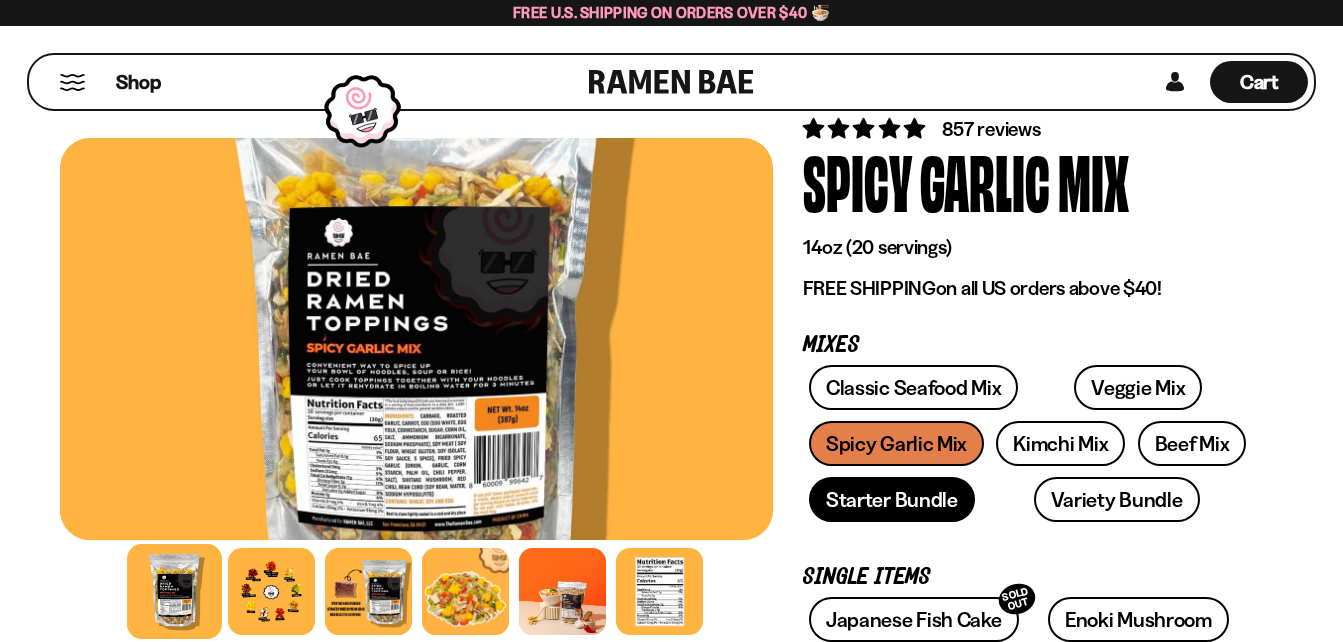 click on "Starter Bundle" at bounding box center (892, 499) 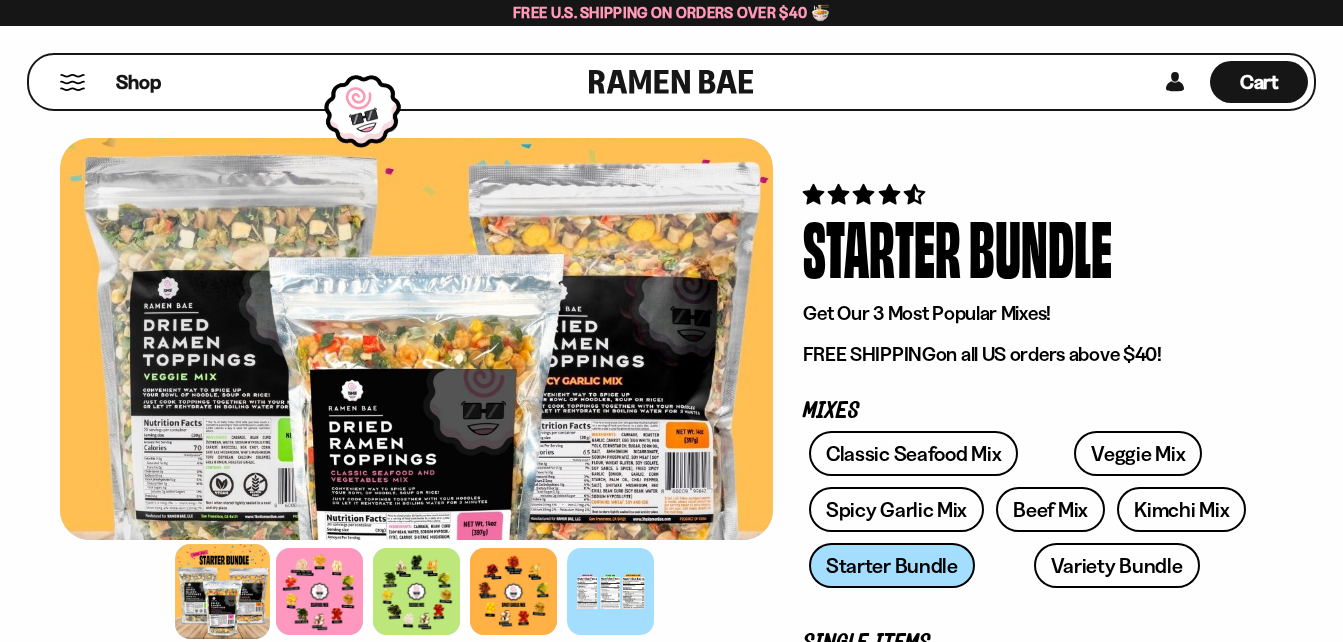 scroll, scrollTop: 0, scrollLeft: 0, axis: both 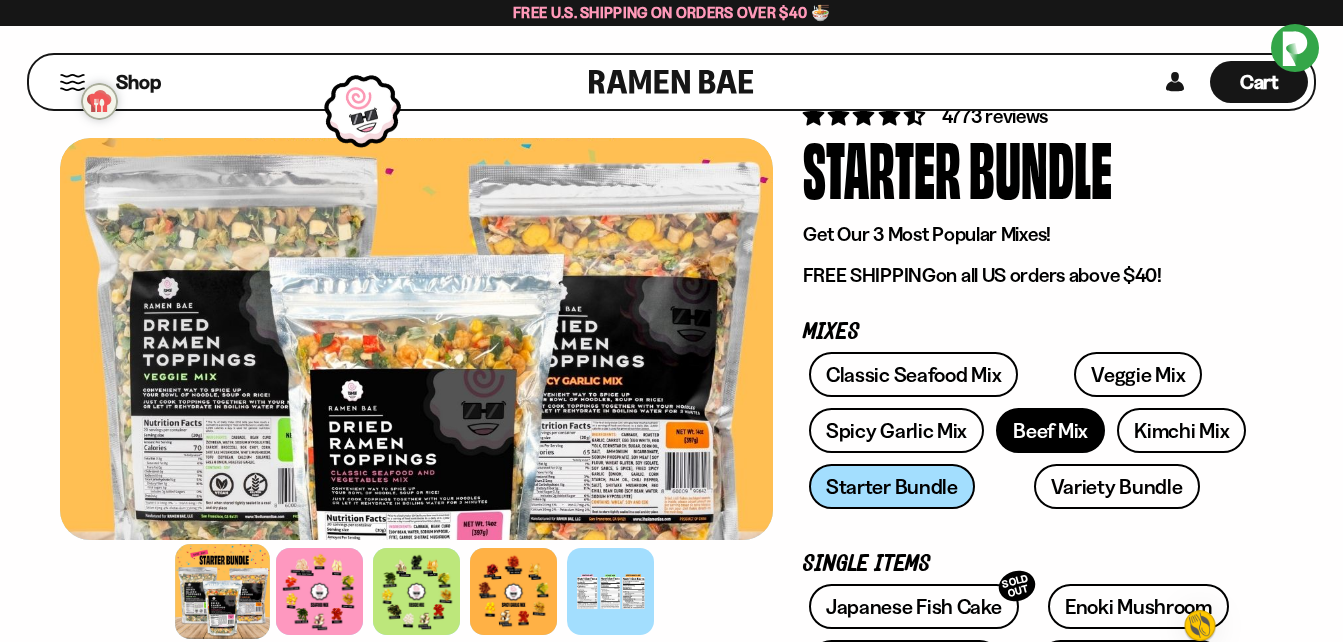 drag, startPoint x: 1234, startPoint y: 457, endPoint x: 1050, endPoint y: 434, distance: 185.43193 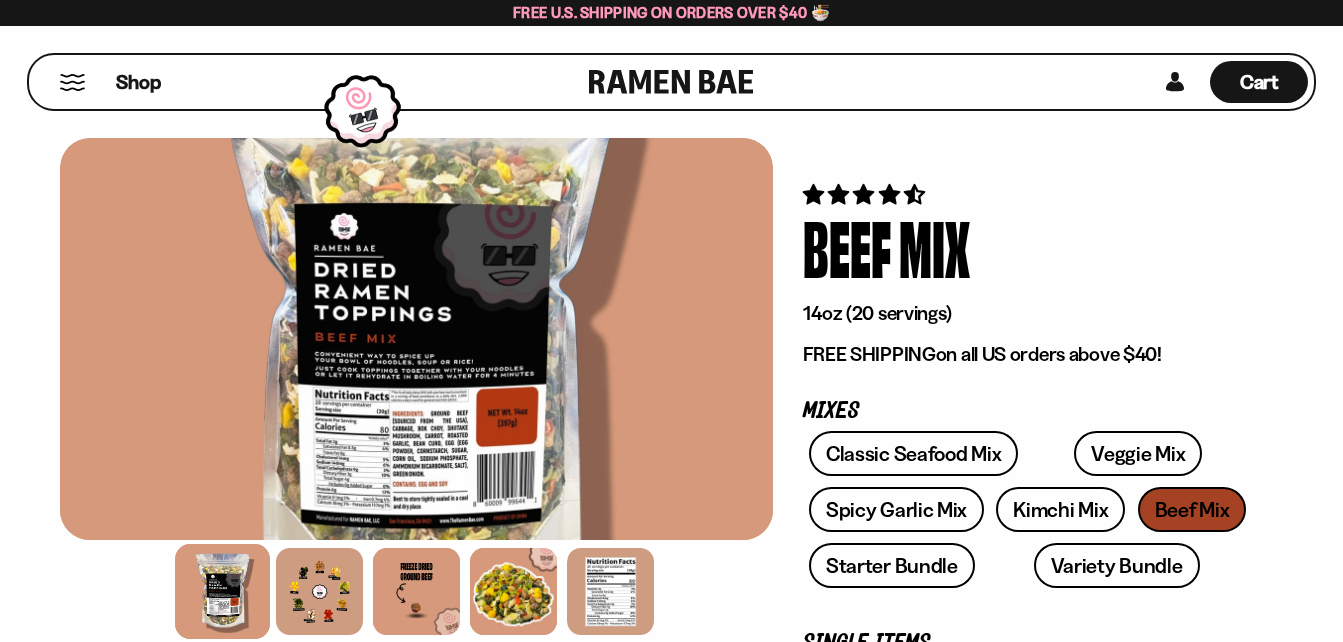 scroll, scrollTop: 0, scrollLeft: 0, axis: both 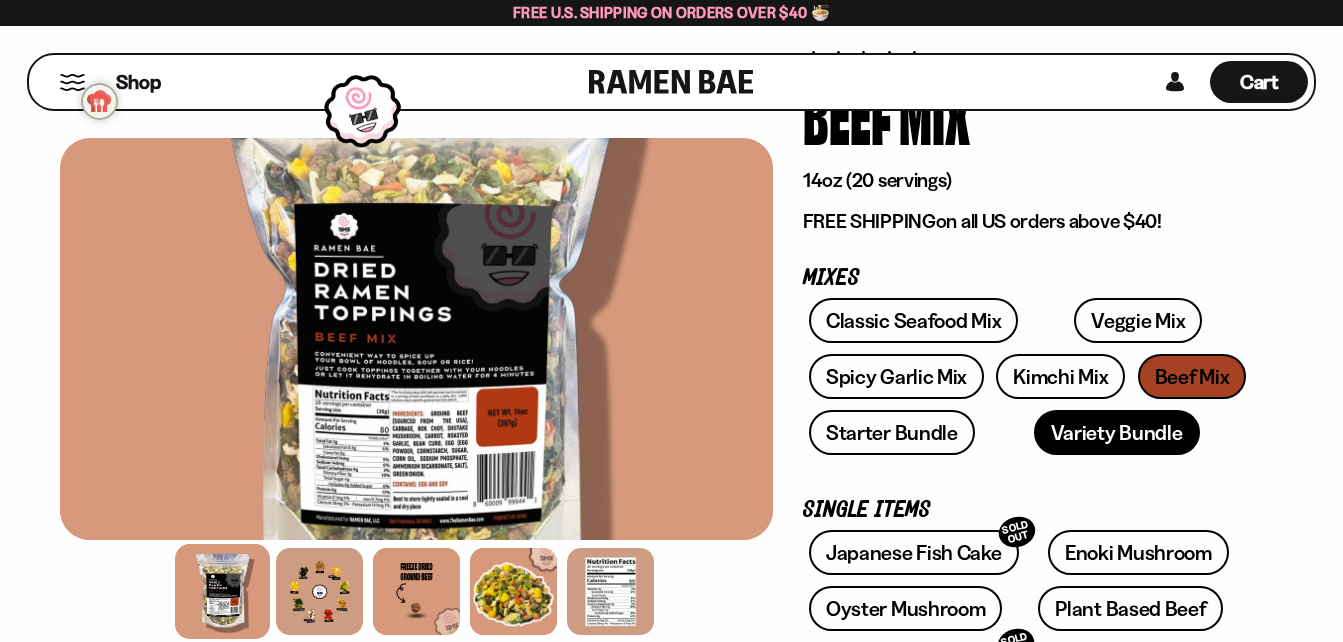 click on "Variety Bundle" at bounding box center [1117, 432] 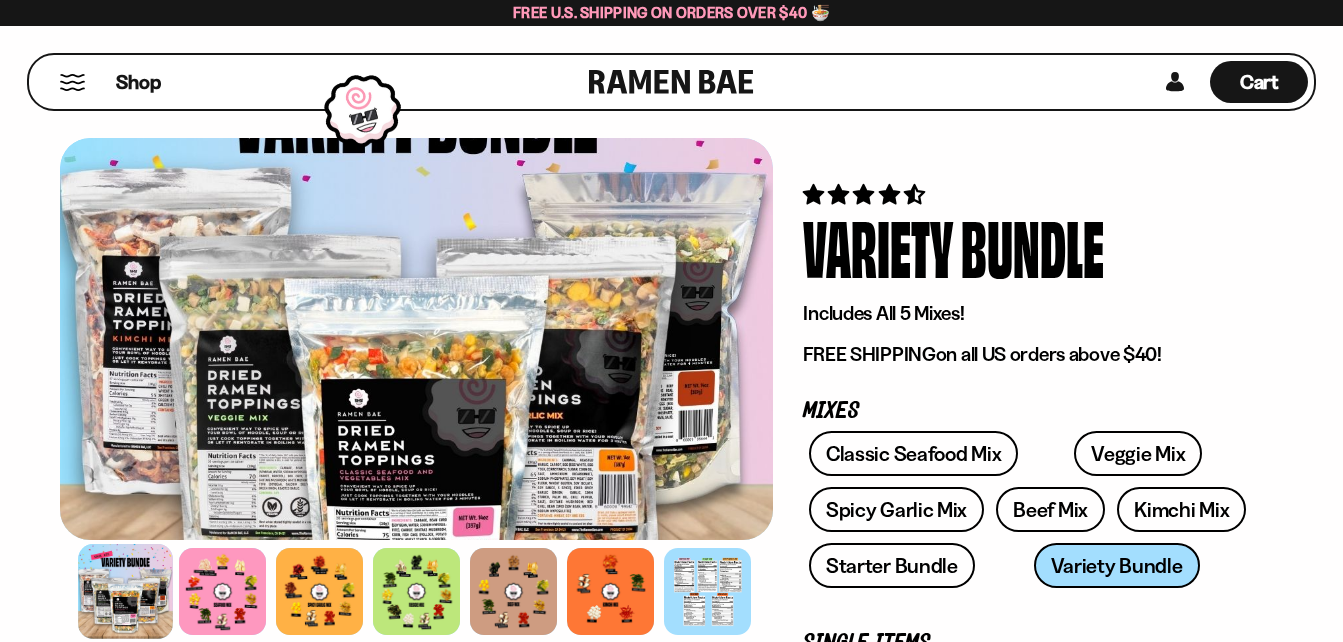 scroll, scrollTop: 0, scrollLeft: 0, axis: both 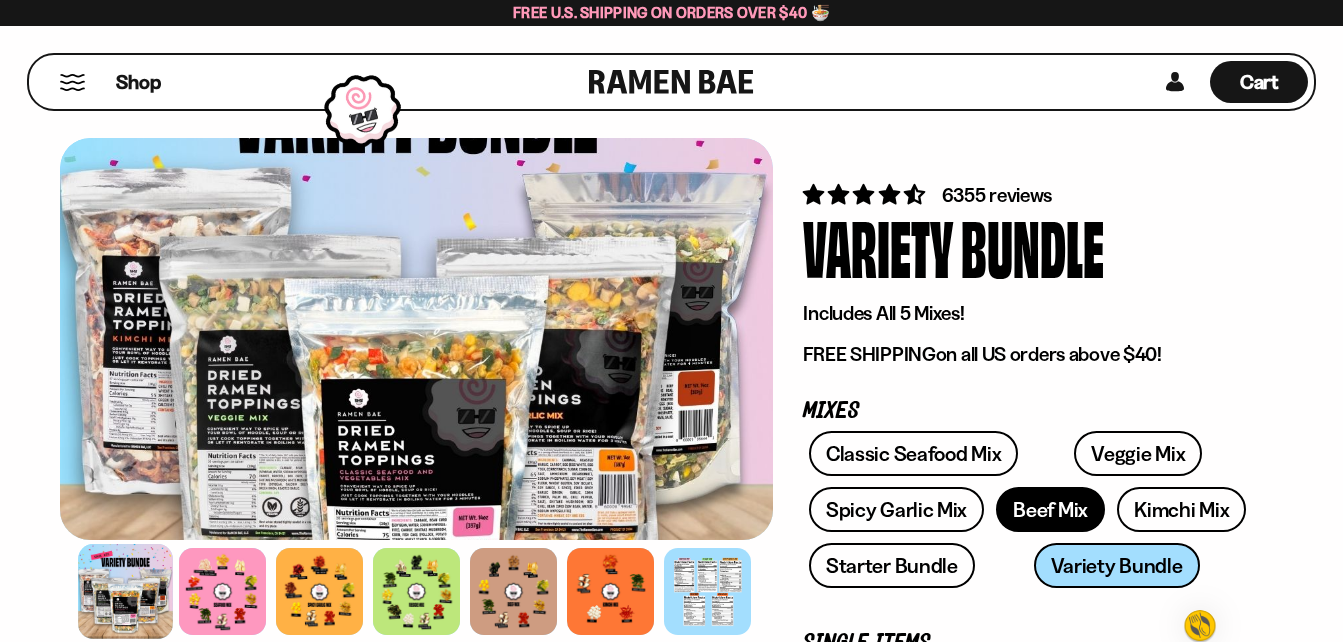 click on "Beef Mix" at bounding box center [1050, 509] 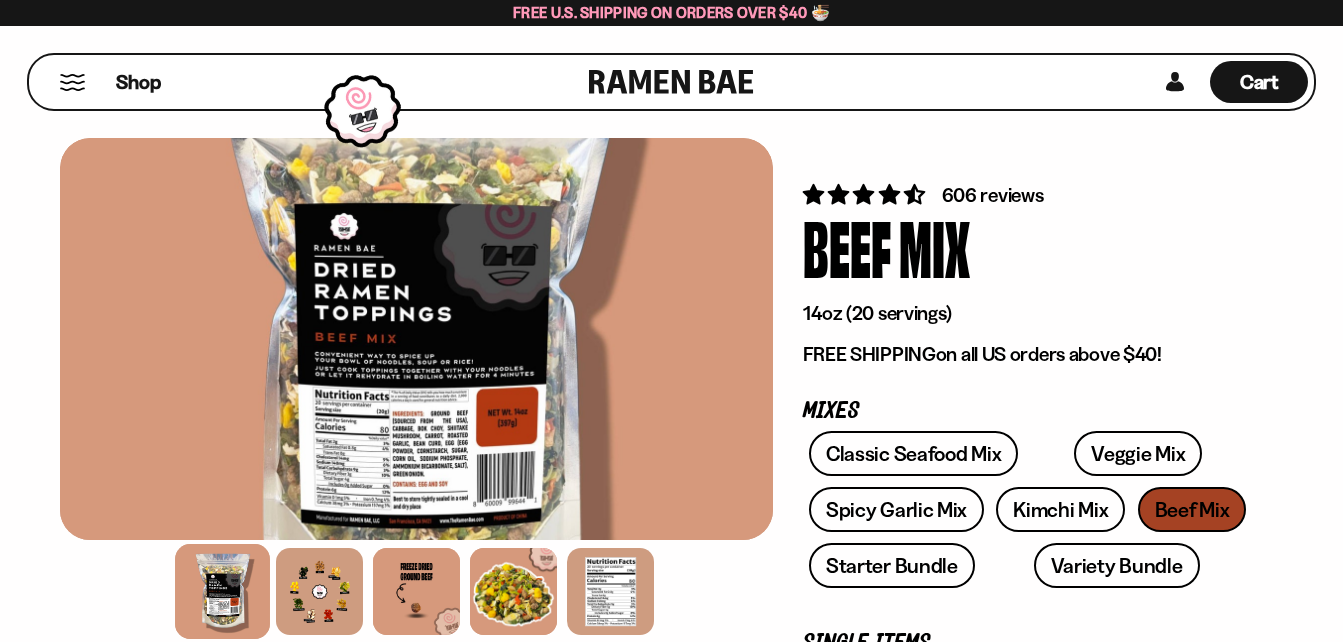 scroll, scrollTop: 0, scrollLeft: 0, axis: both 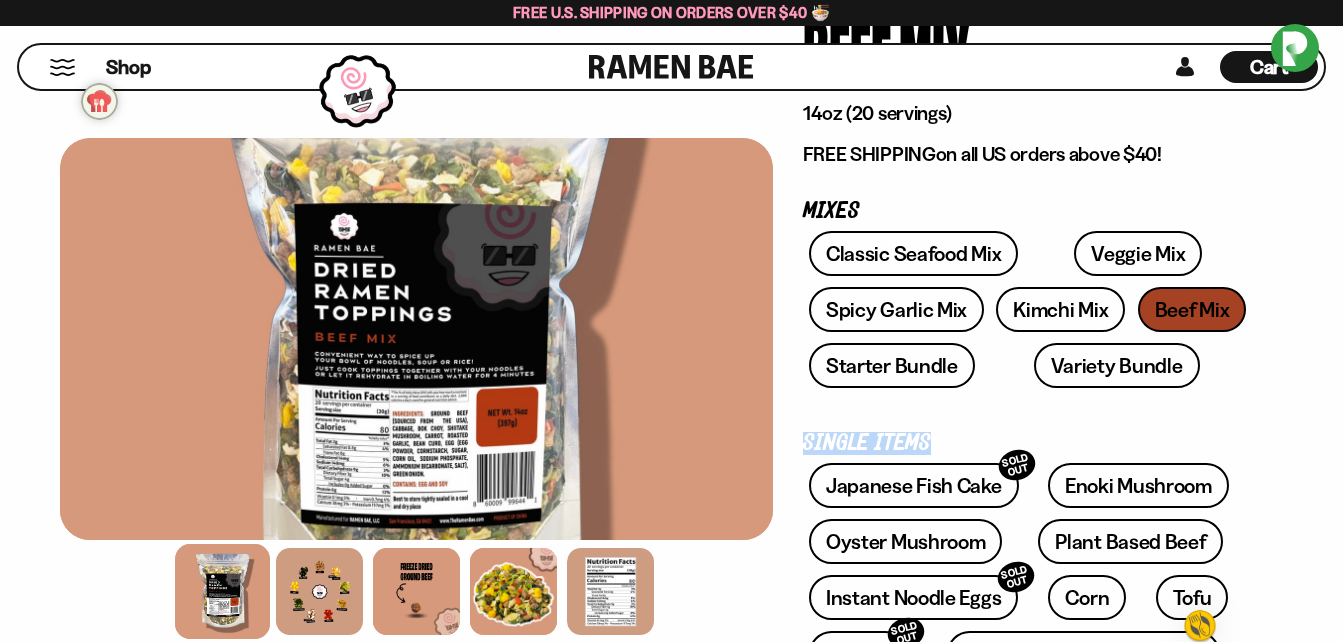 drag, startPoint x: 1249, startPoint y: 278, endPoint x: 1273, endPoint y: 453, distance: 176.63805 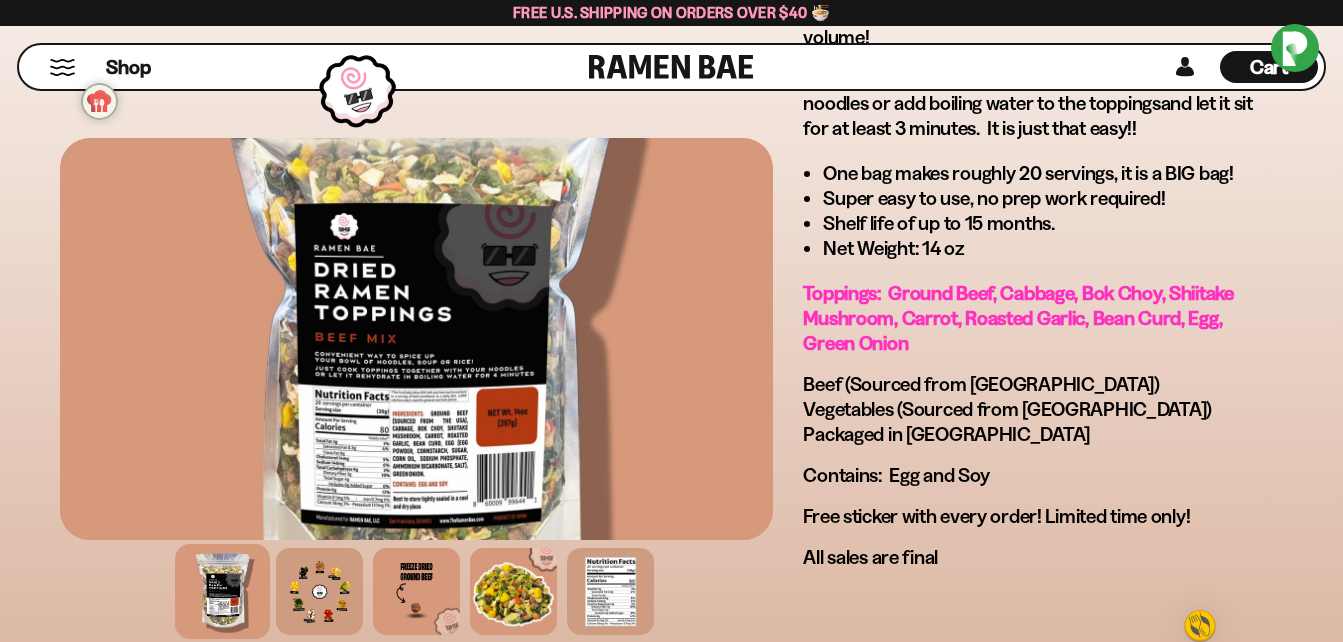 scroll, scrollTop: 1862, scrollLeft: 0, axis: vertical 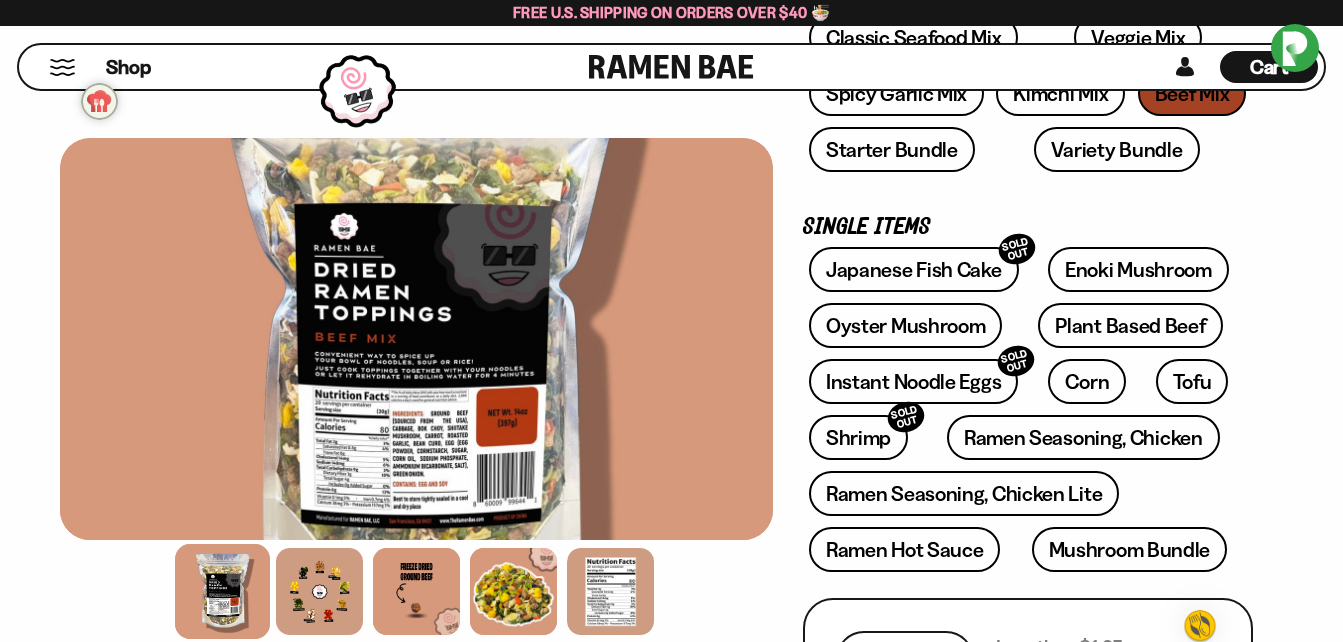click on "Shop
Cart
D0381C2F-513E-4F90-8A41-6F0A75DCBAAA" at bounding box center (671, 67) 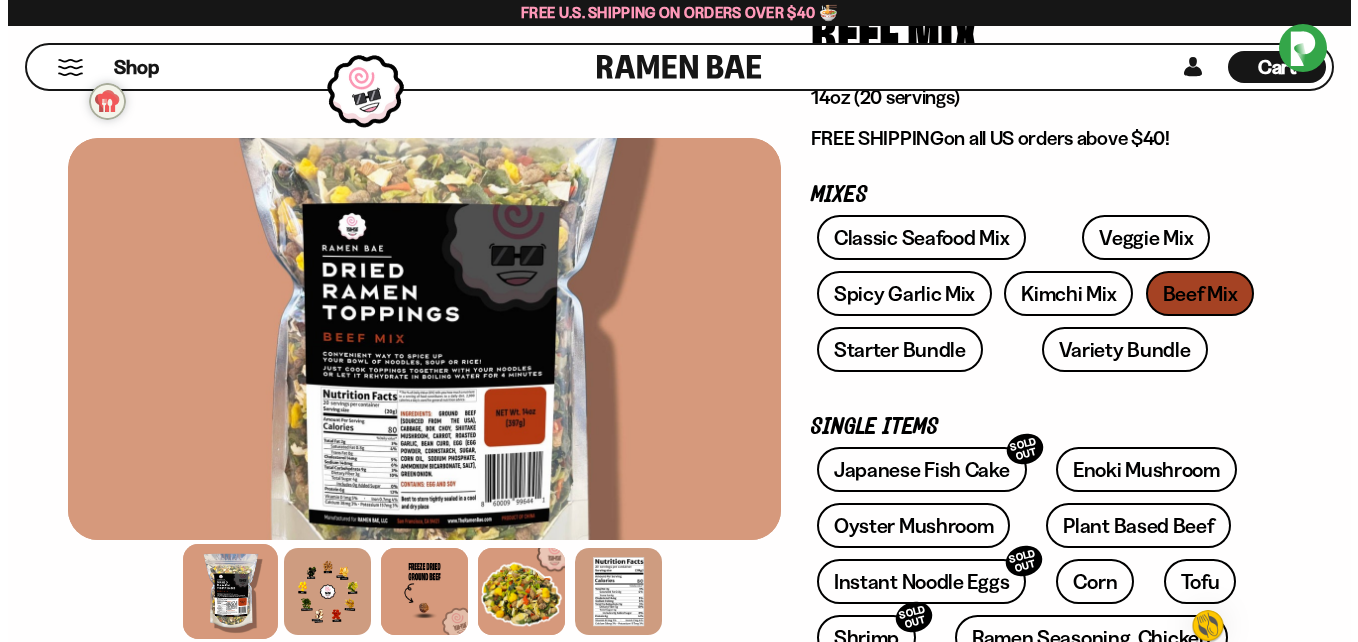 scroll, scrollTop: 266, scrollLeft: 0, axis: vertical 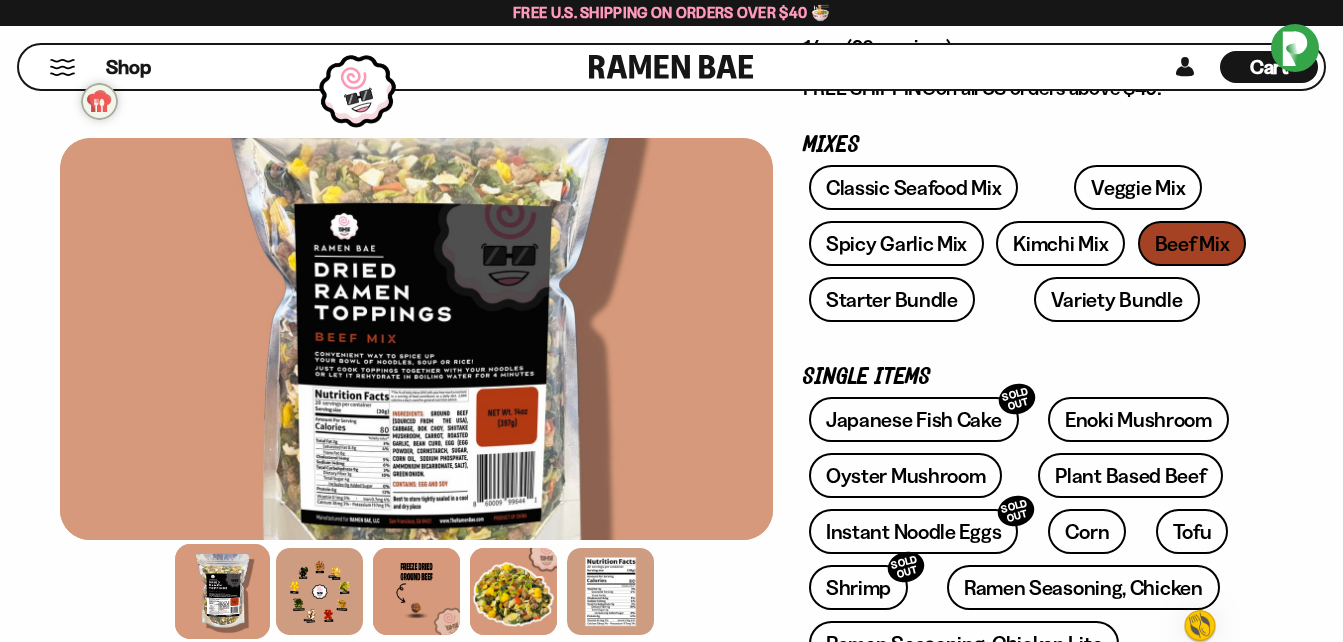 click on "Classic Seafood Mix
Veggie Mix
Spicy Garlic Mix
Kimchi Mix
Beef Mix" at bounding box center [1028, 249] 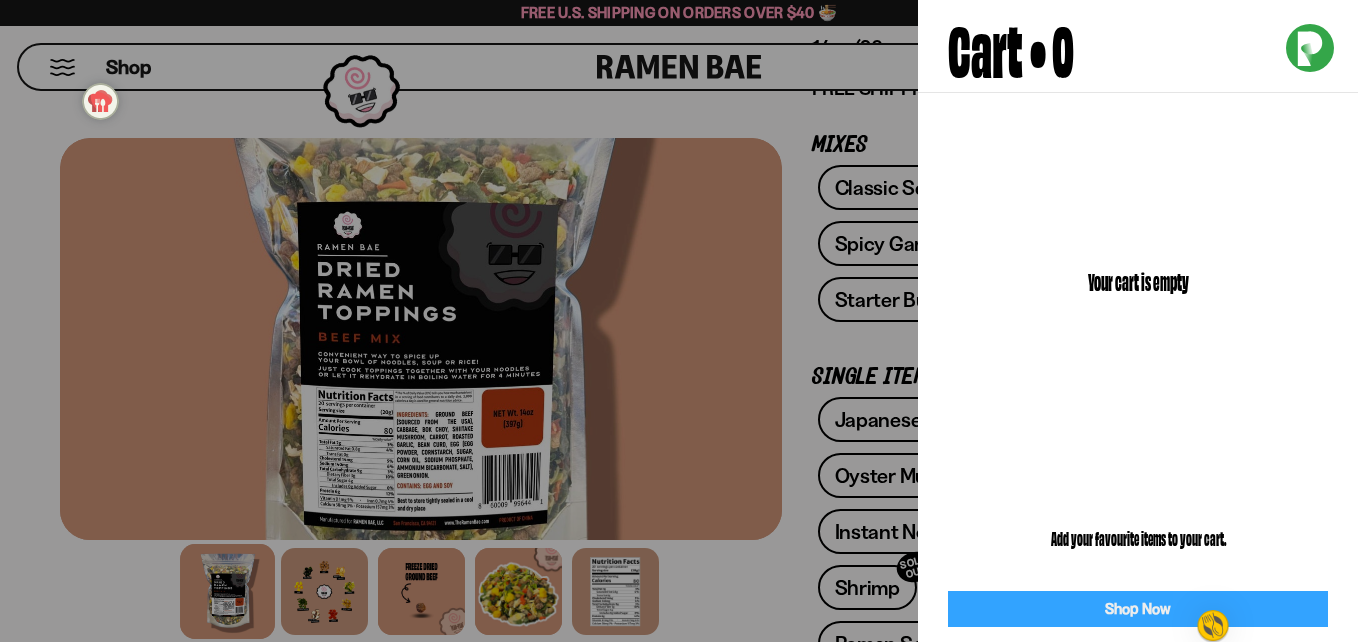 click on "Shop Now" at bounding box center [1138, 609] 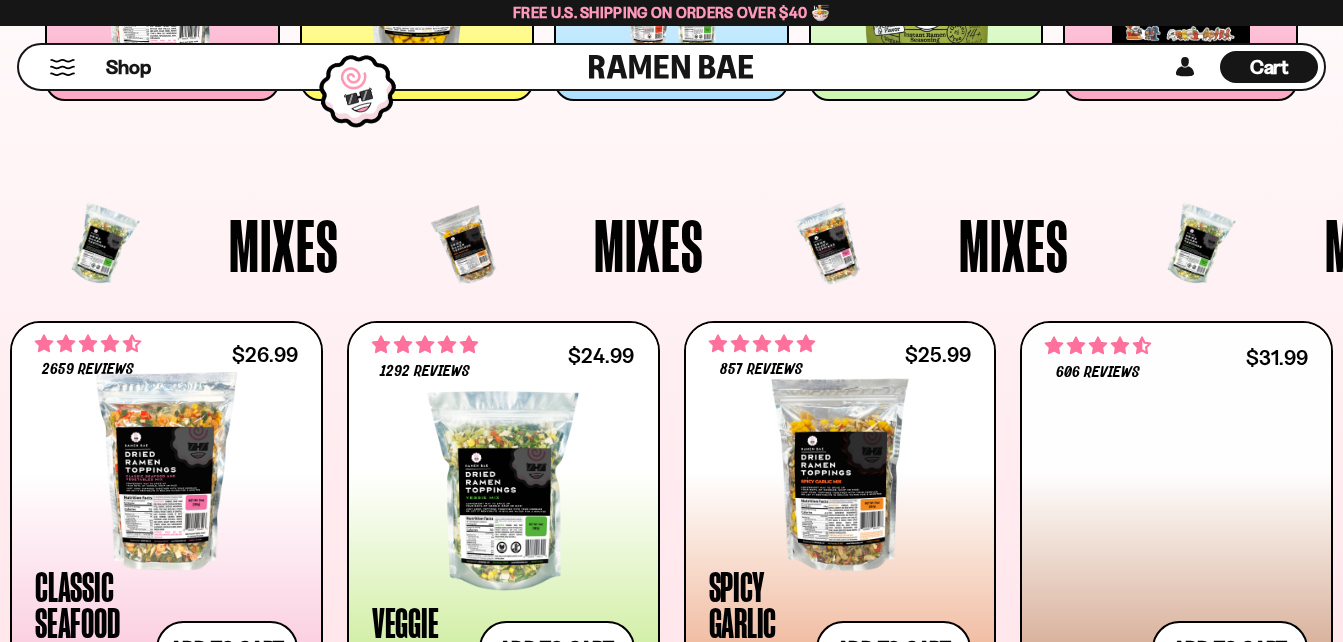 scroll, scrollTop: 436, scrollLeft: 0, axis: vertical 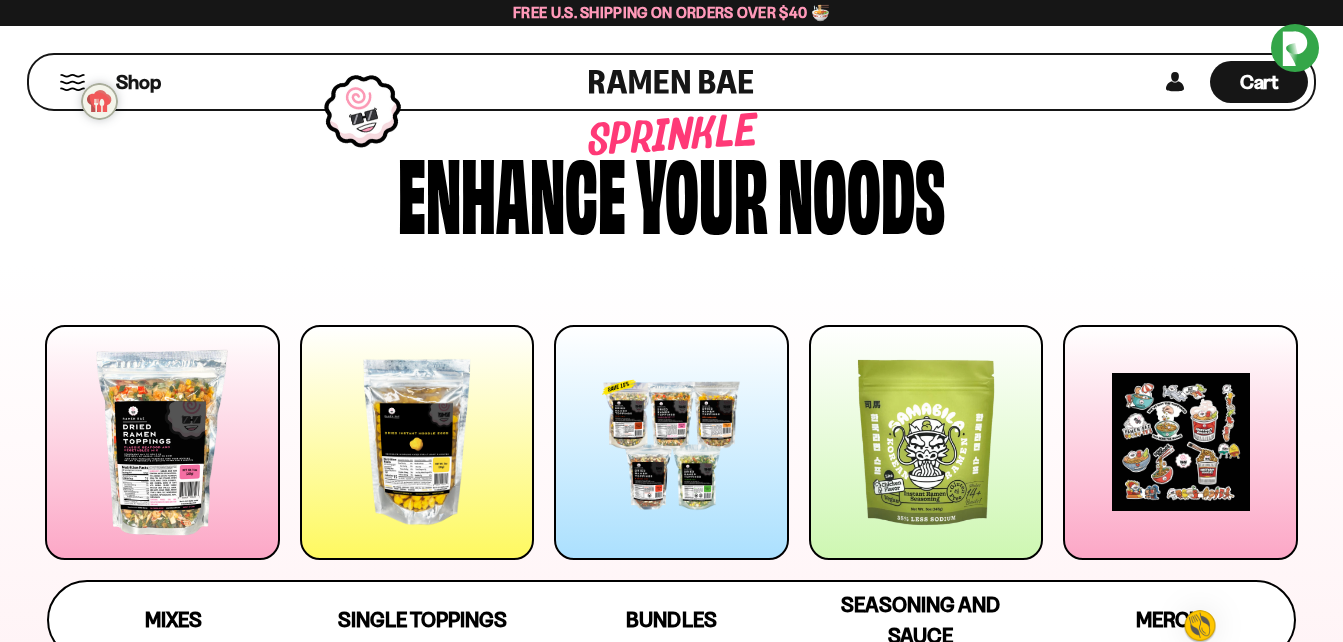 click at bounding box center [671, 442] 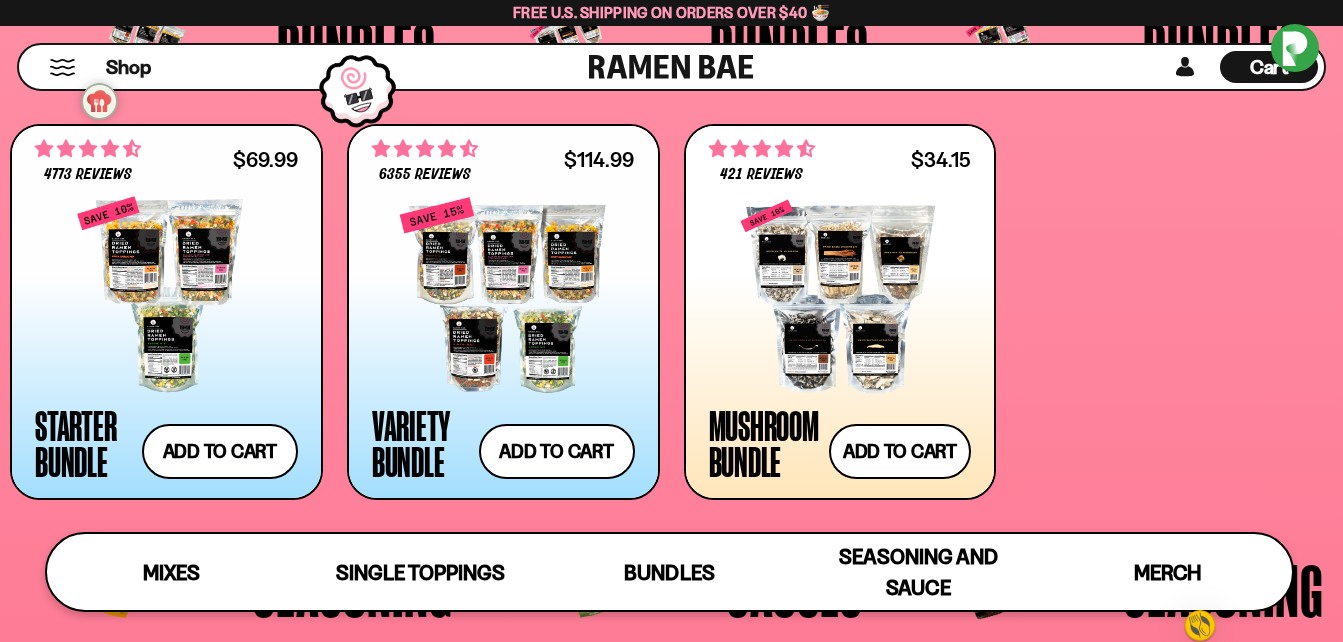 scroll, scrollTop: 4319, scrollLeft: 0, axis: vertical 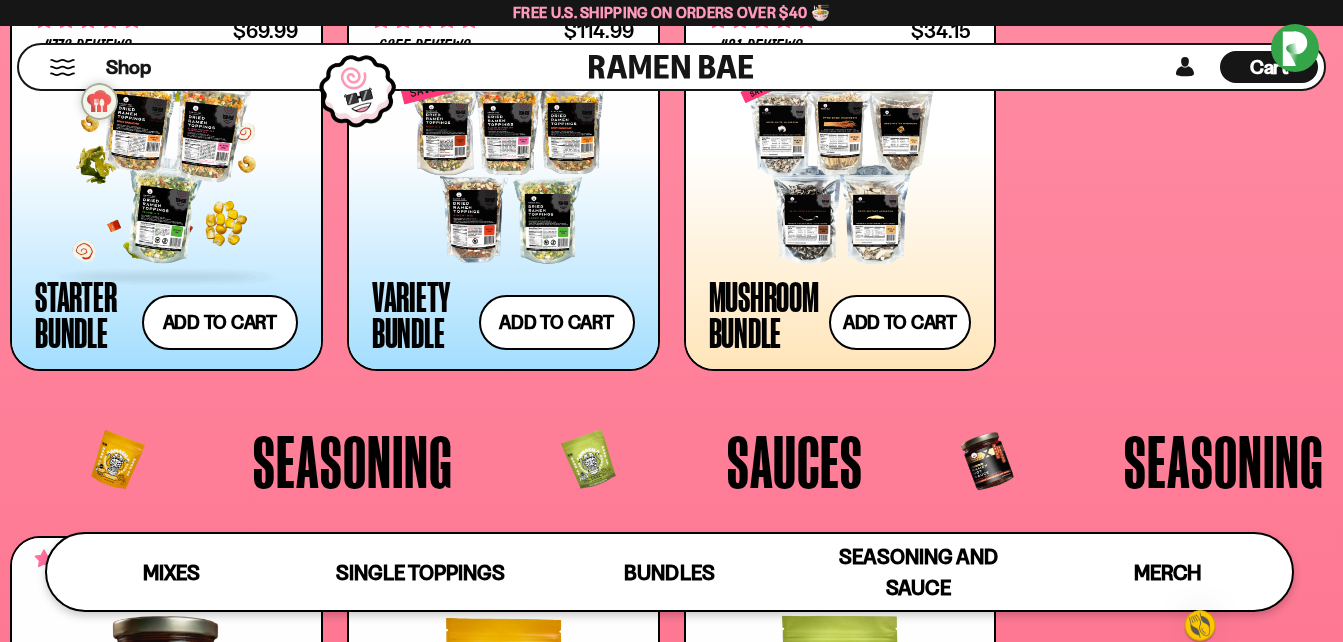 click at bounding box center [166, 166] 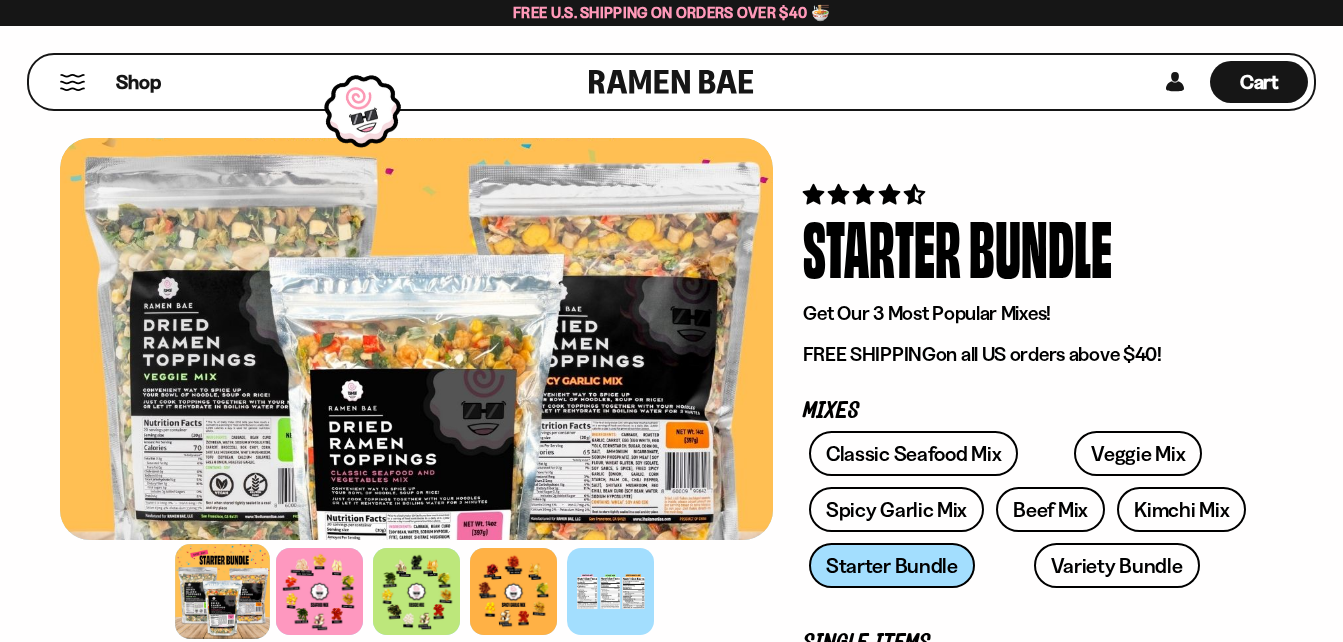 scroll, scrollTop: 0, scrollLeft: 0, axis: both 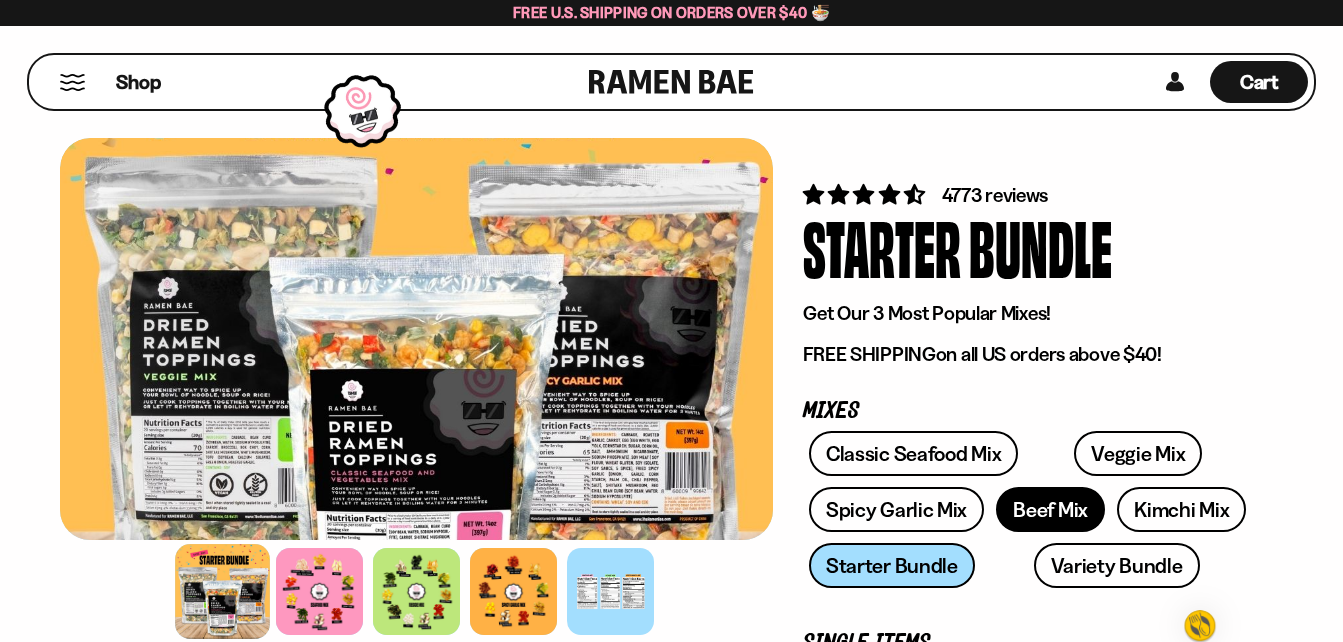 click on "Beef Mix" at bounding box center (1050, 509) 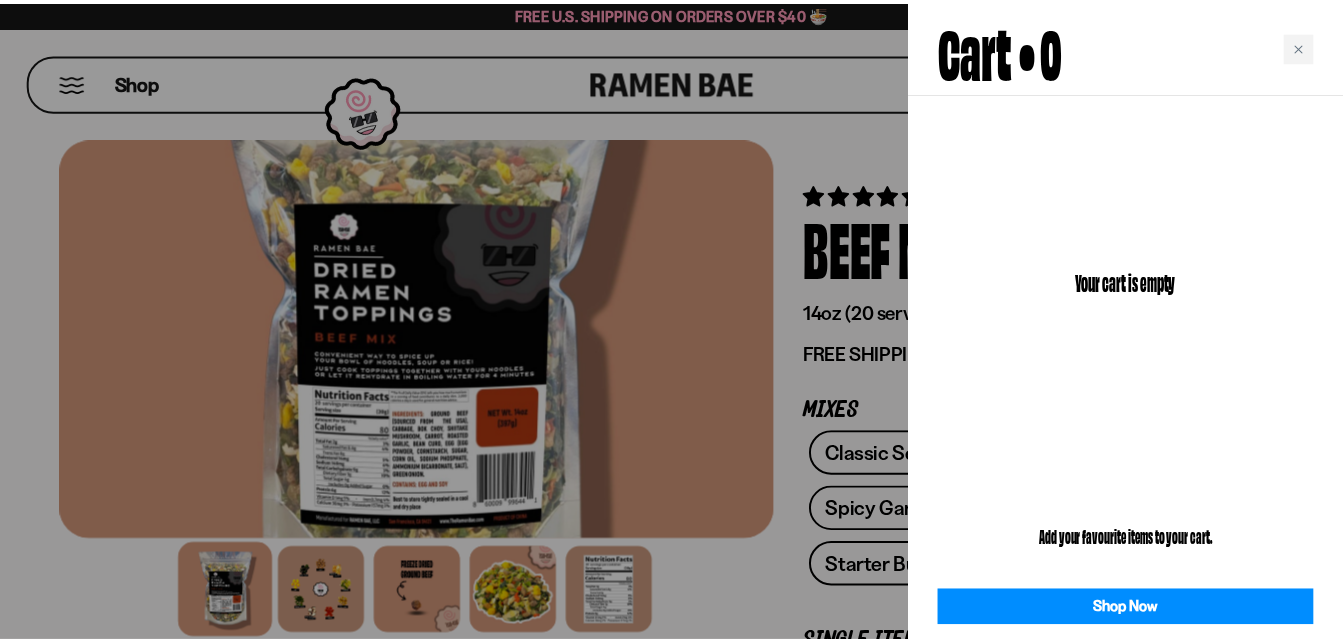 scroll, scrollTop: 0, scrollLeft: 0, axis: both 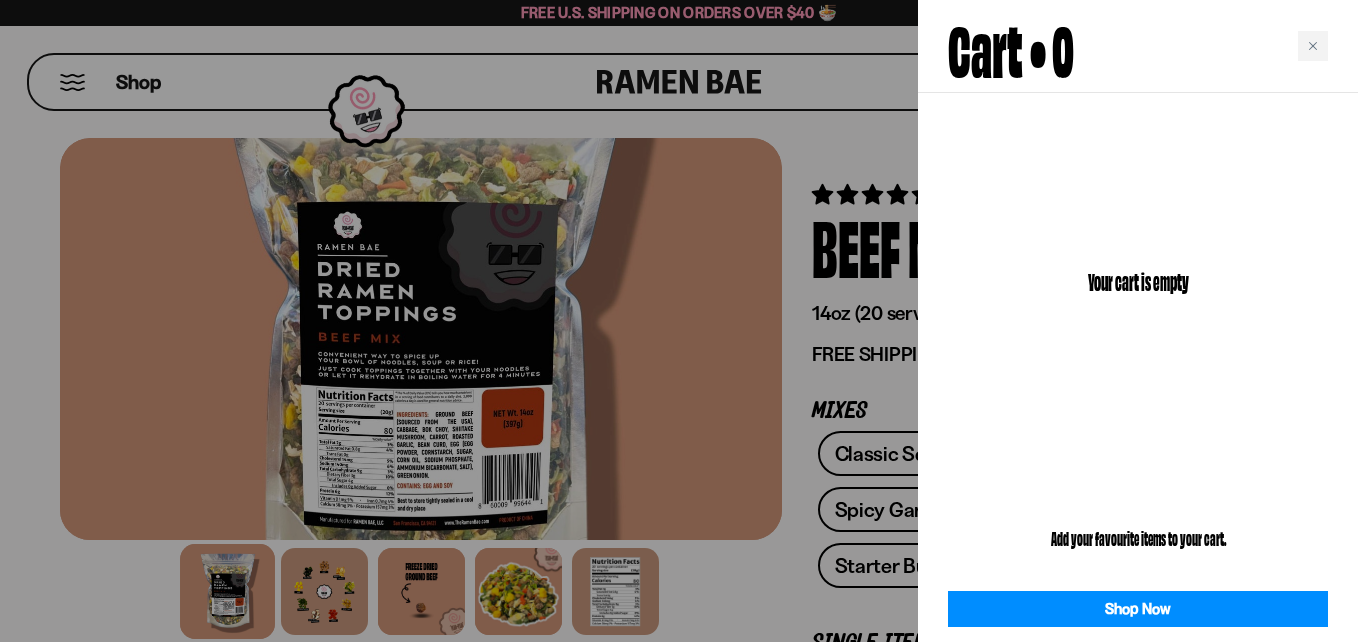 click at bounding box center (679, 321) 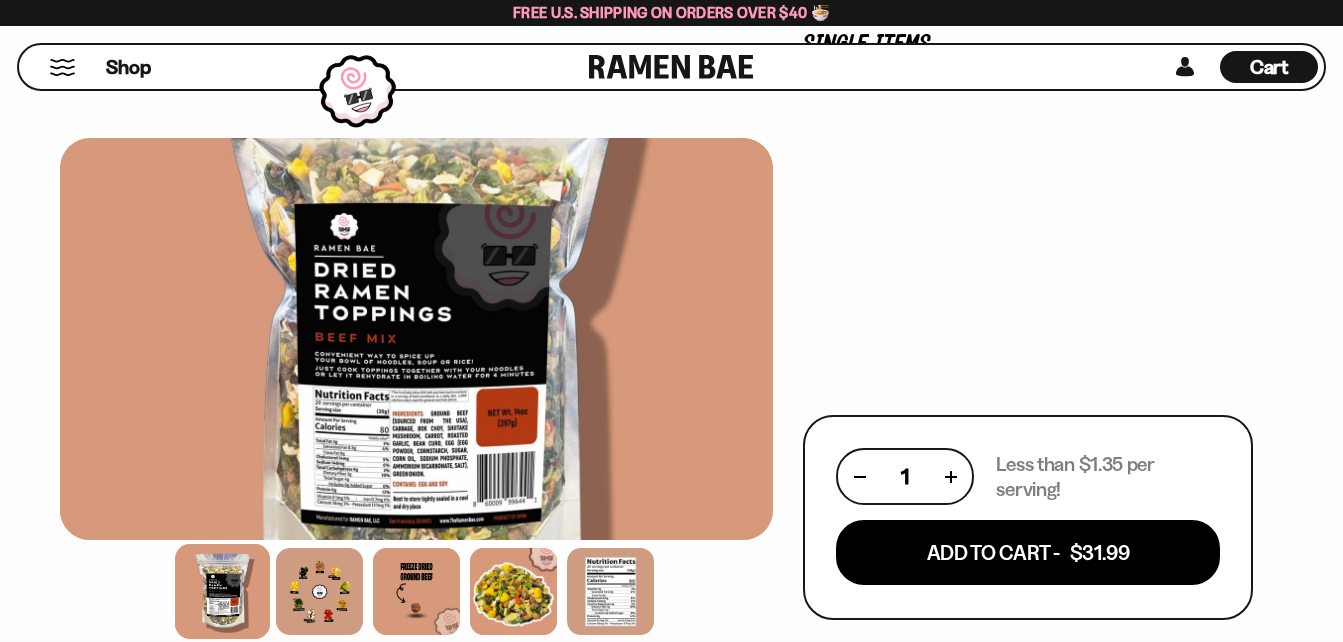 scroll, scrollTop: 582, scrollLeft: 0, axis: vertical 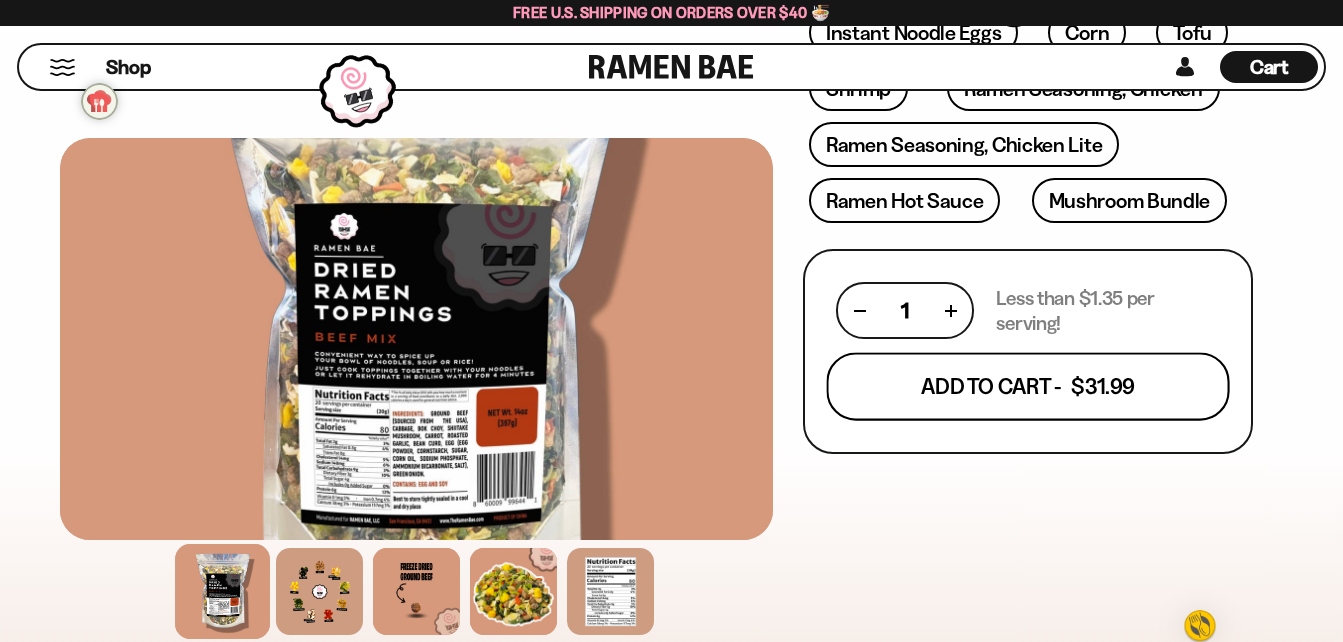 click on "Add To Cart -
$31.99" at bounding box center (1028, 387) 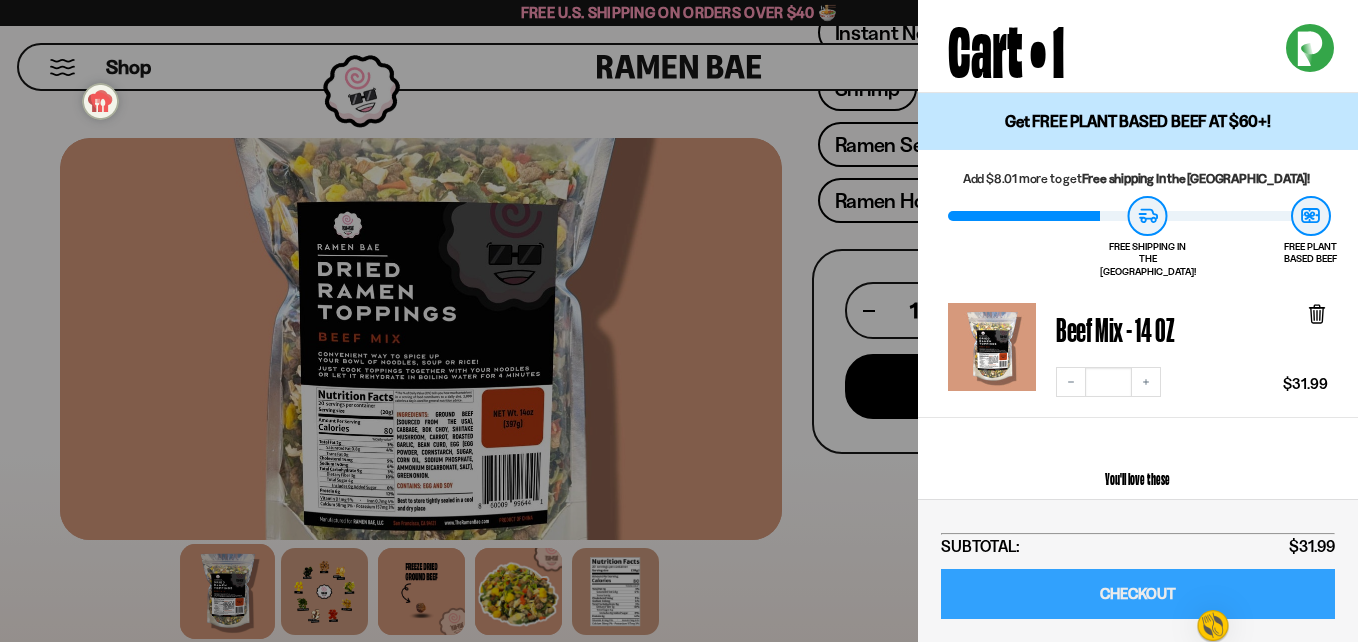 click on "CHECKOUT" at bounding box center [1138, 594] 